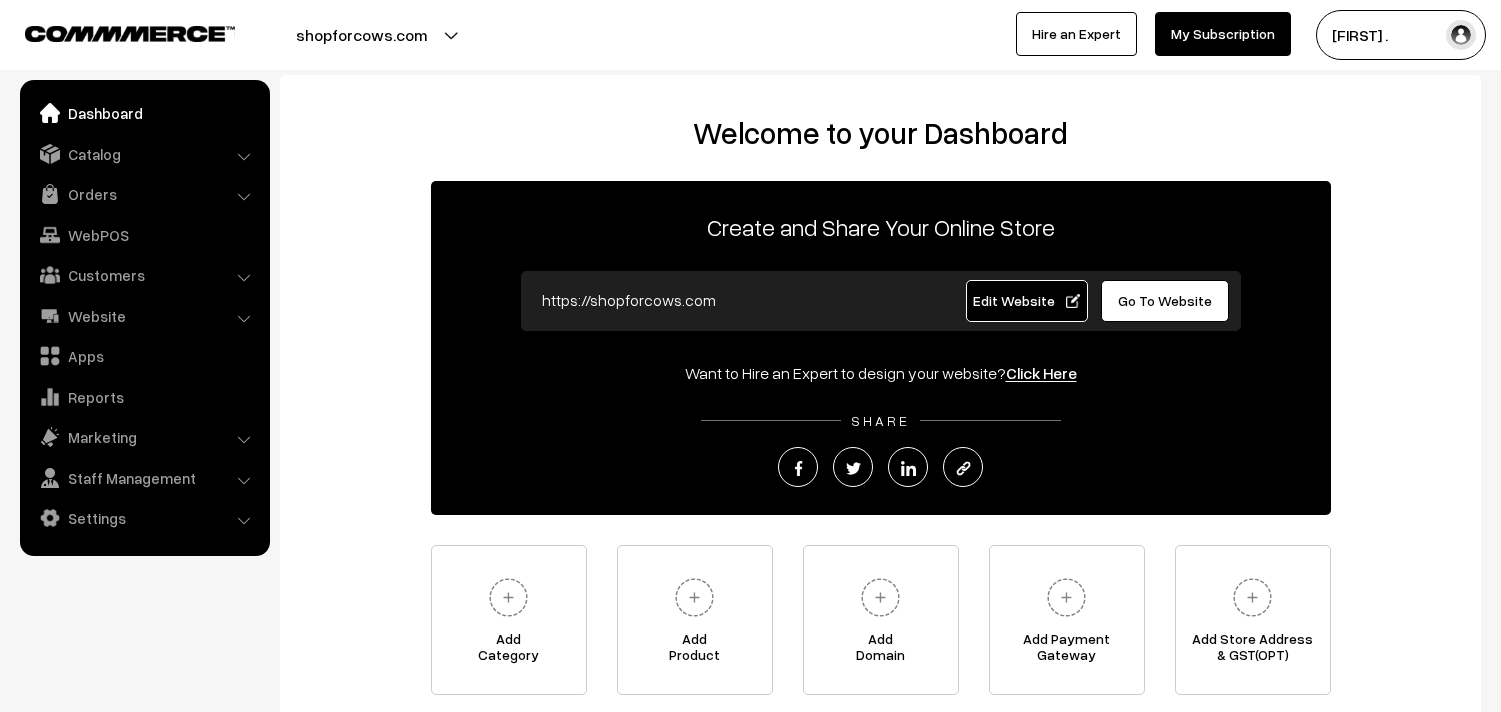 scroll, scrollTop: 0, scrollLeft: 0, axis: both 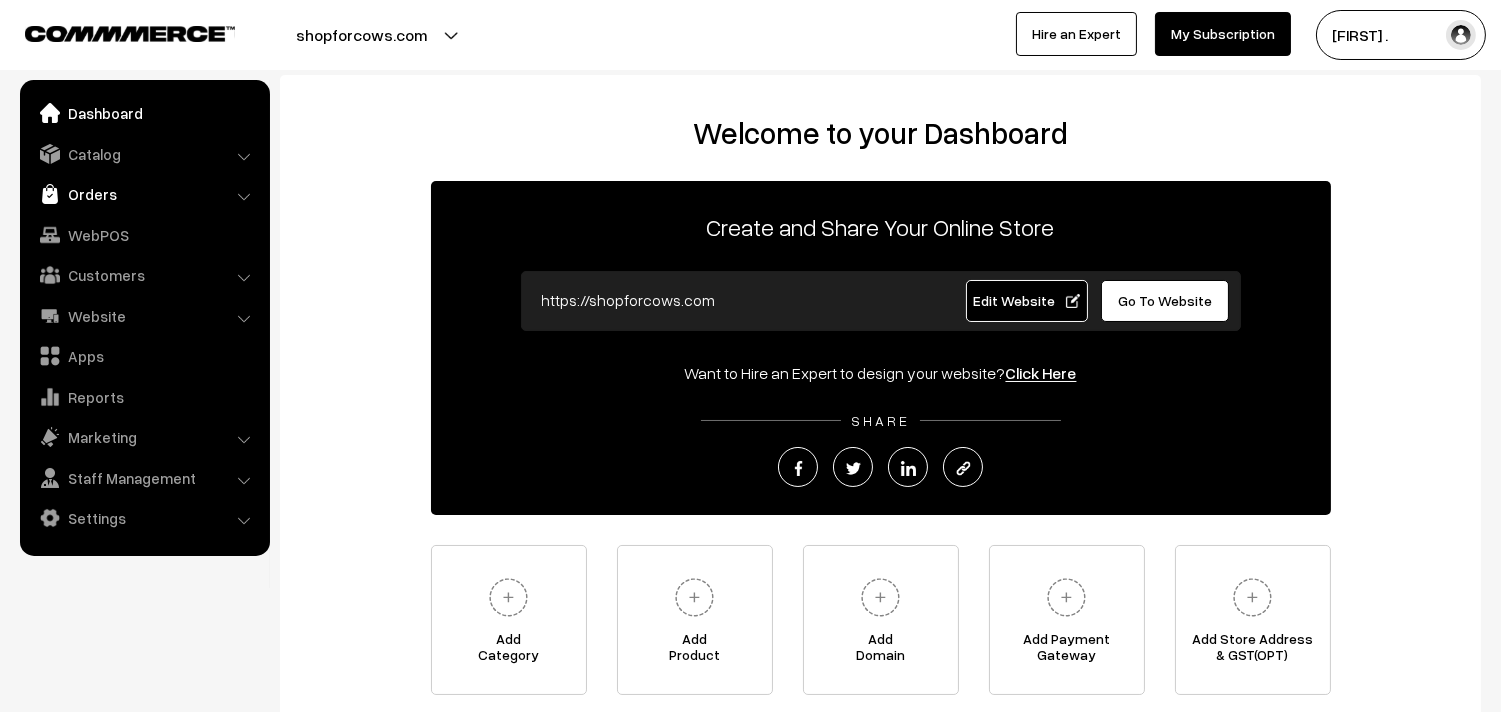 click on "Orders" at bounding box center (144, 194) 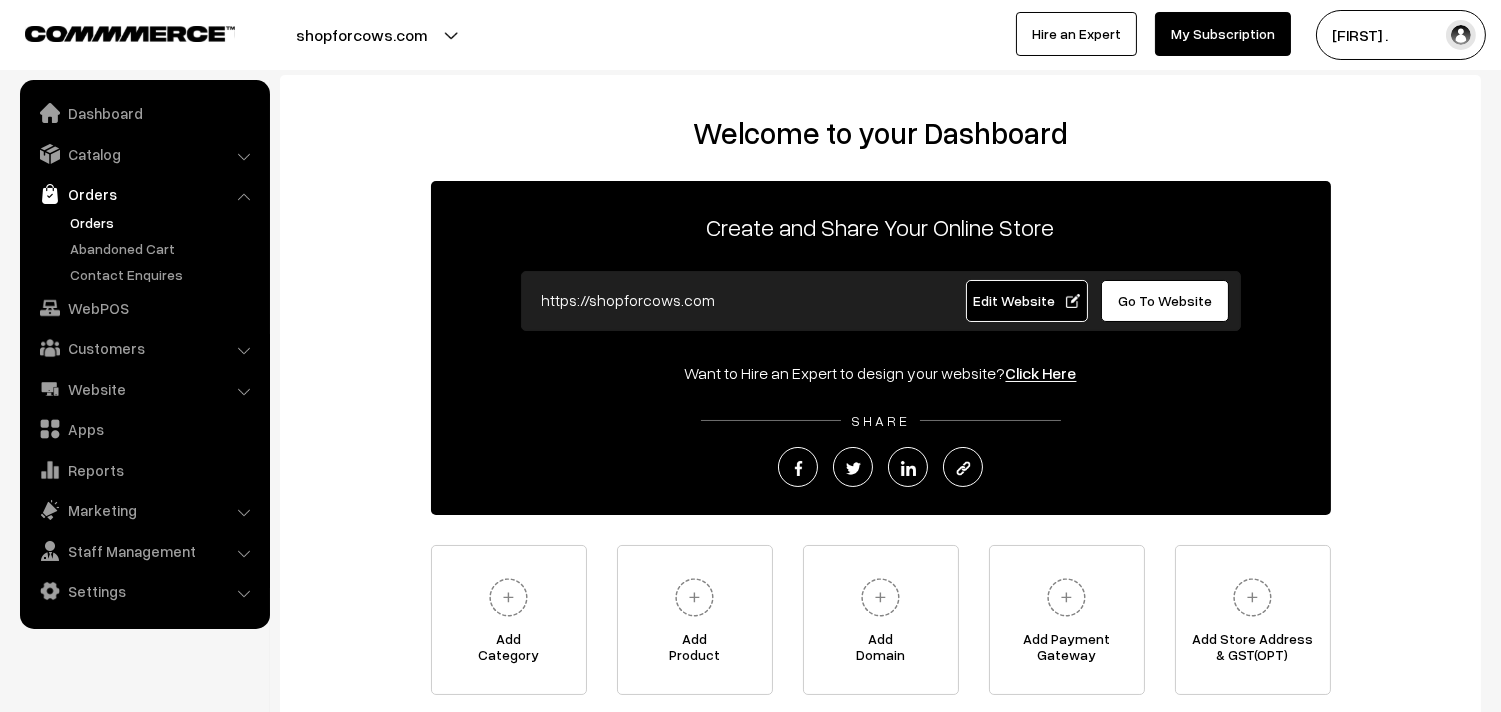 click on "Orders" at bounding box center [164, 222] 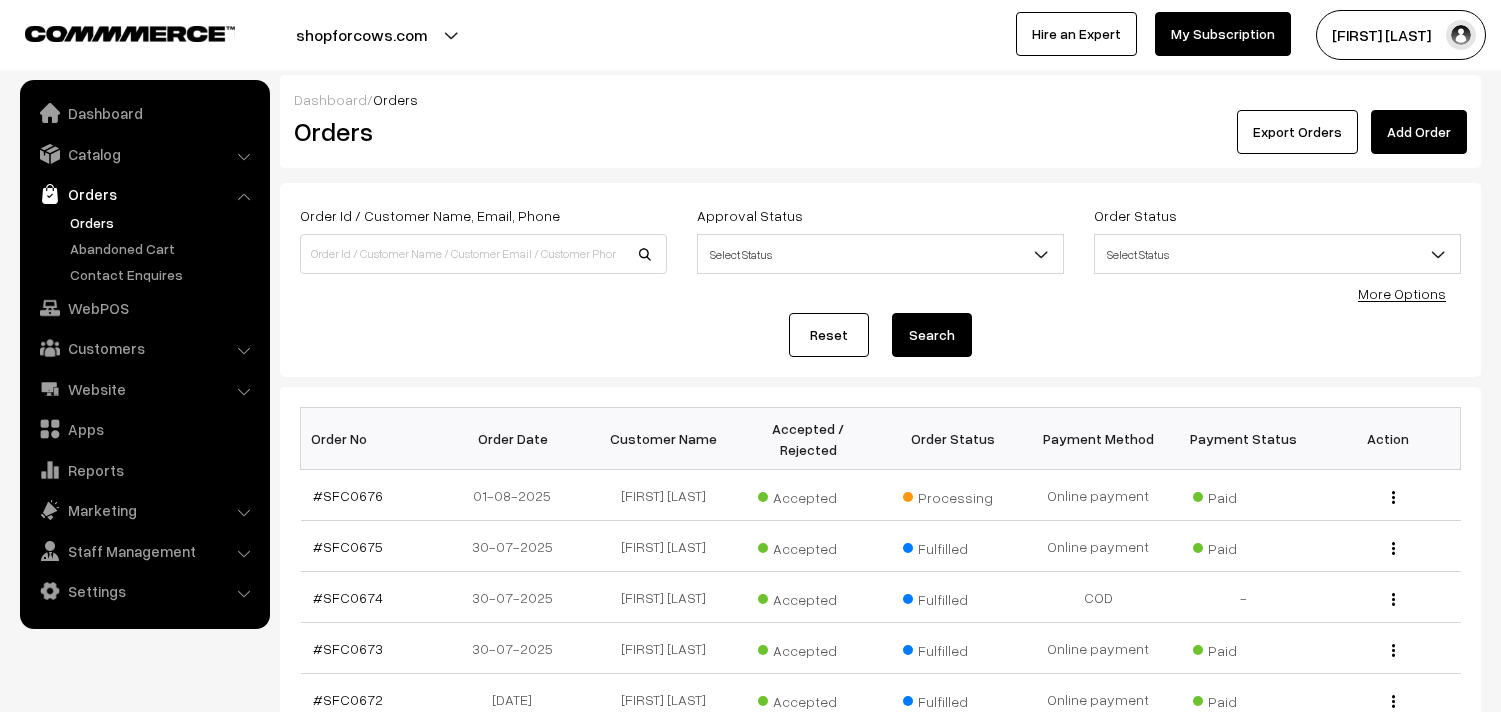 scroll, scrollTop: 0, scrollLeft: 0, axis: both 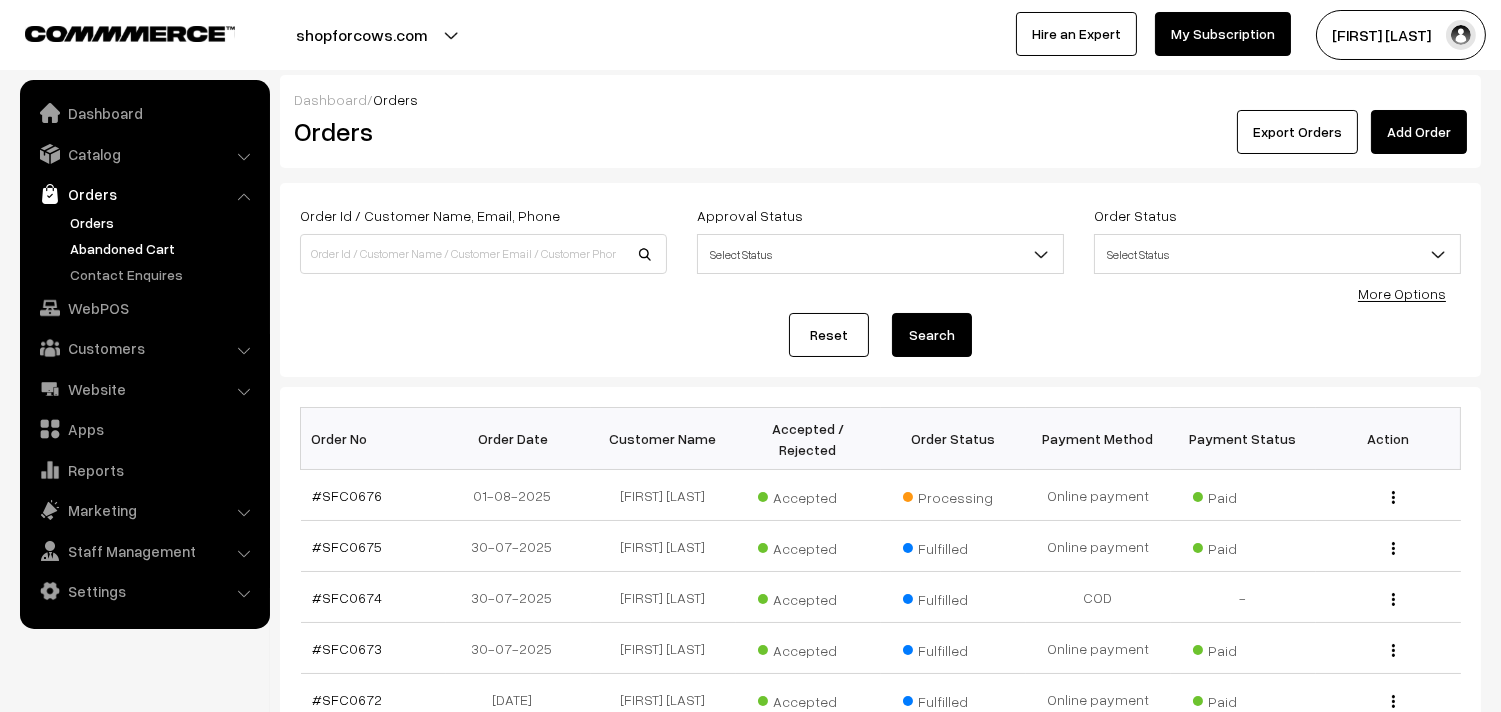 click on "Abandoned Cart" at bounding box center (164, 248) 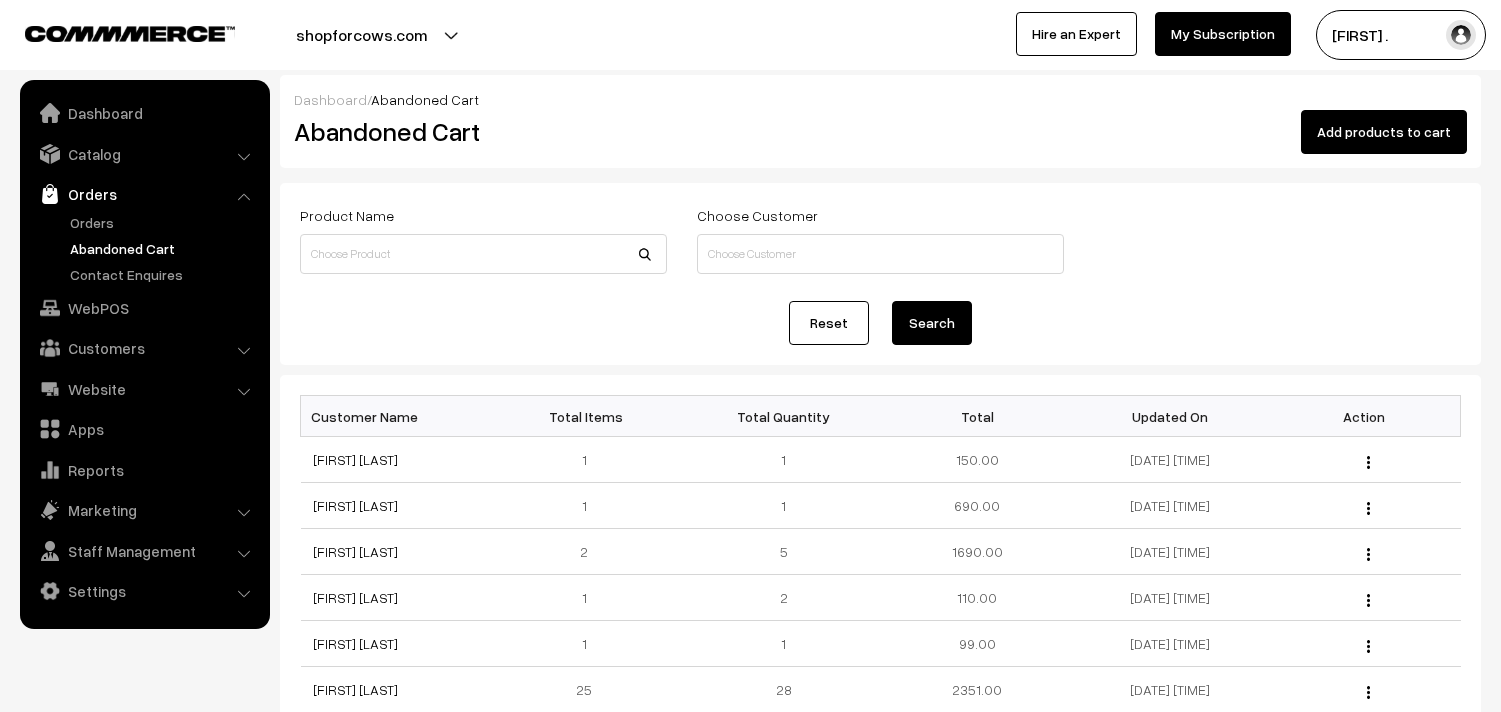 scroll, scrollTop: 0, scrollLeft: 0, axis: both 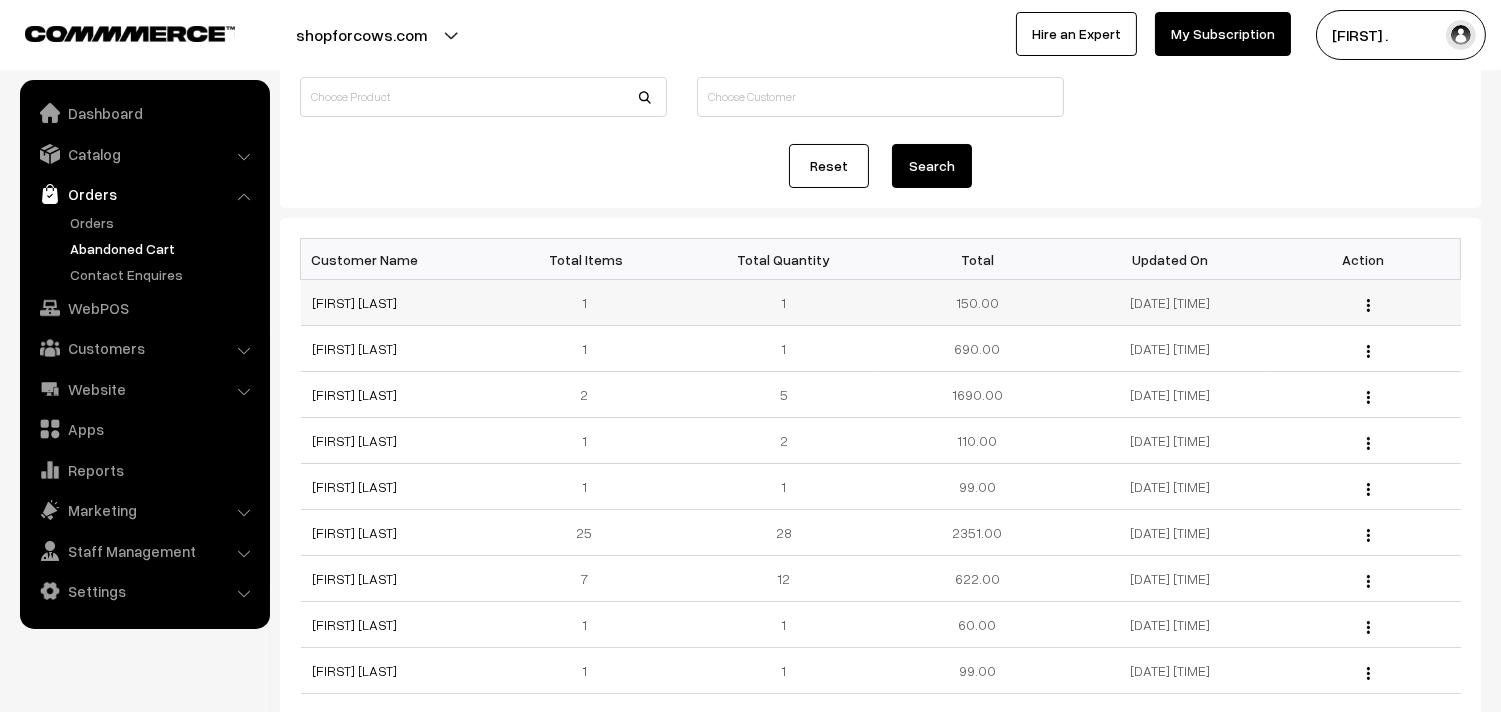 click at bounding box center [1368, 305] 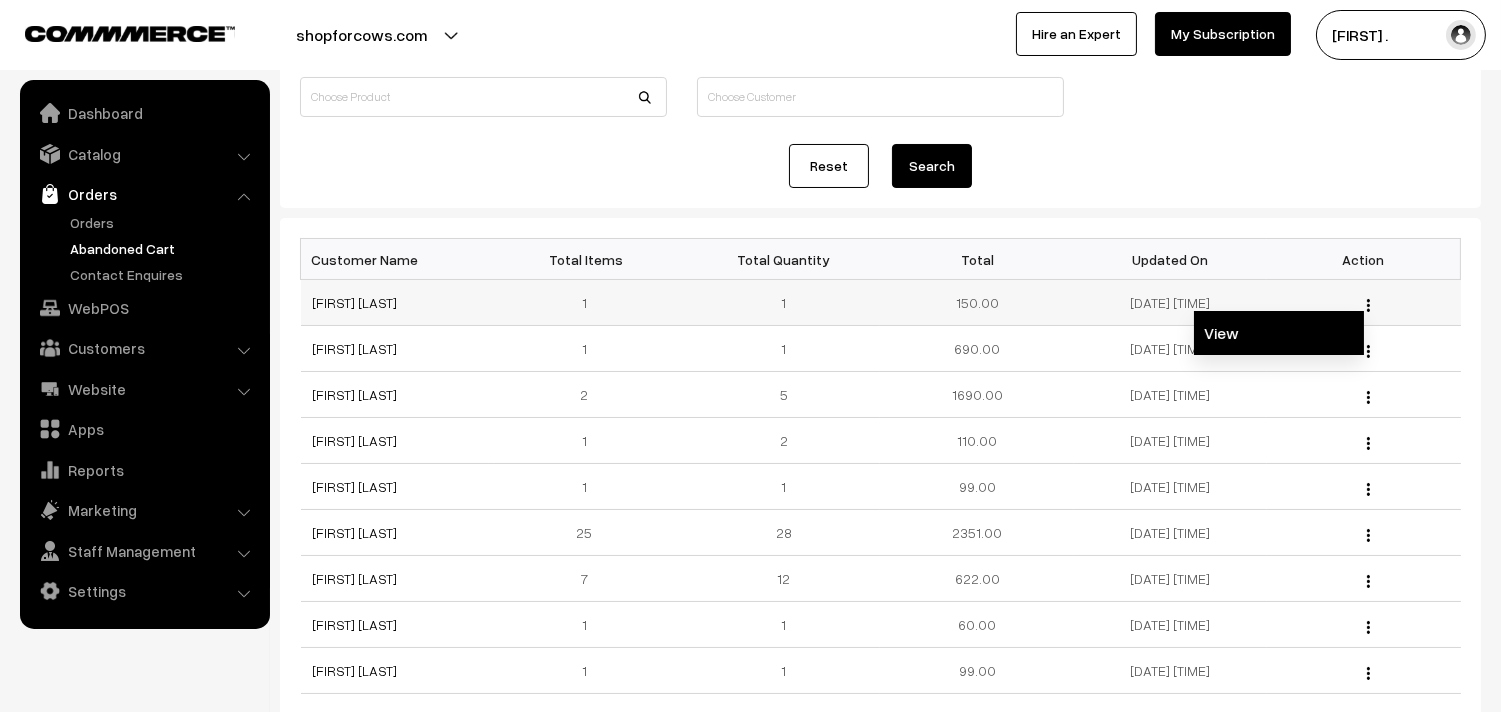 click on "View" at bounding box center (1279, 333) 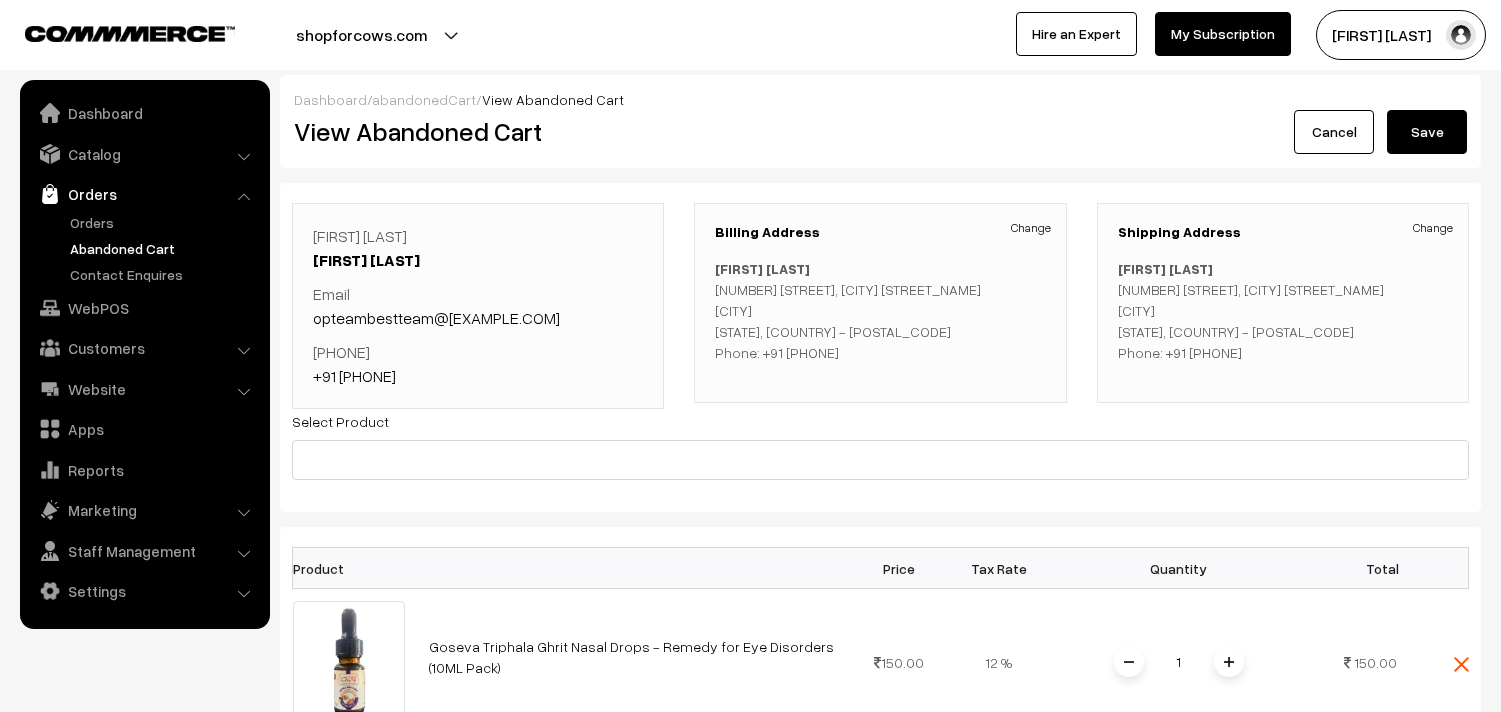 scroll, scrollTop: 0, scrollLeft: 0, axis: both 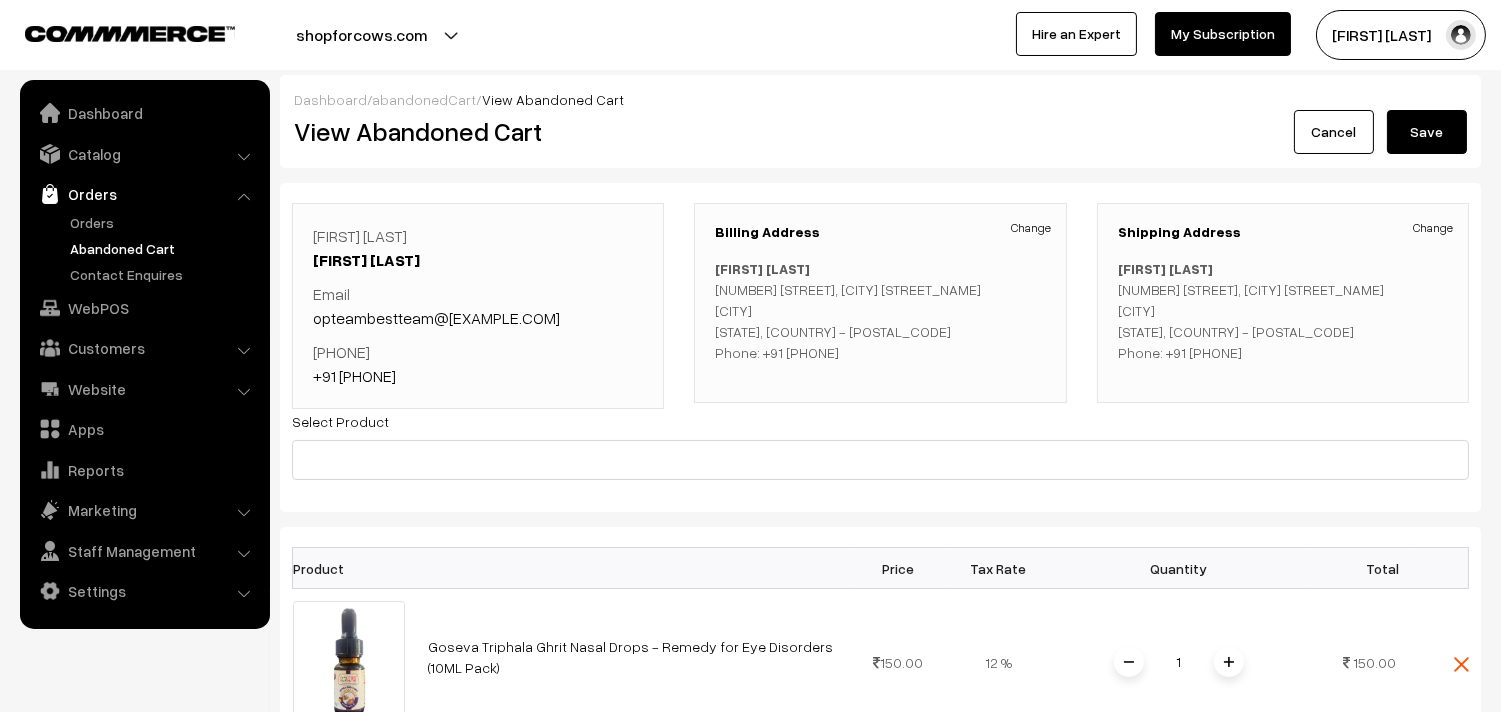 click on "Cancel" at bounding box center [1334, 132] 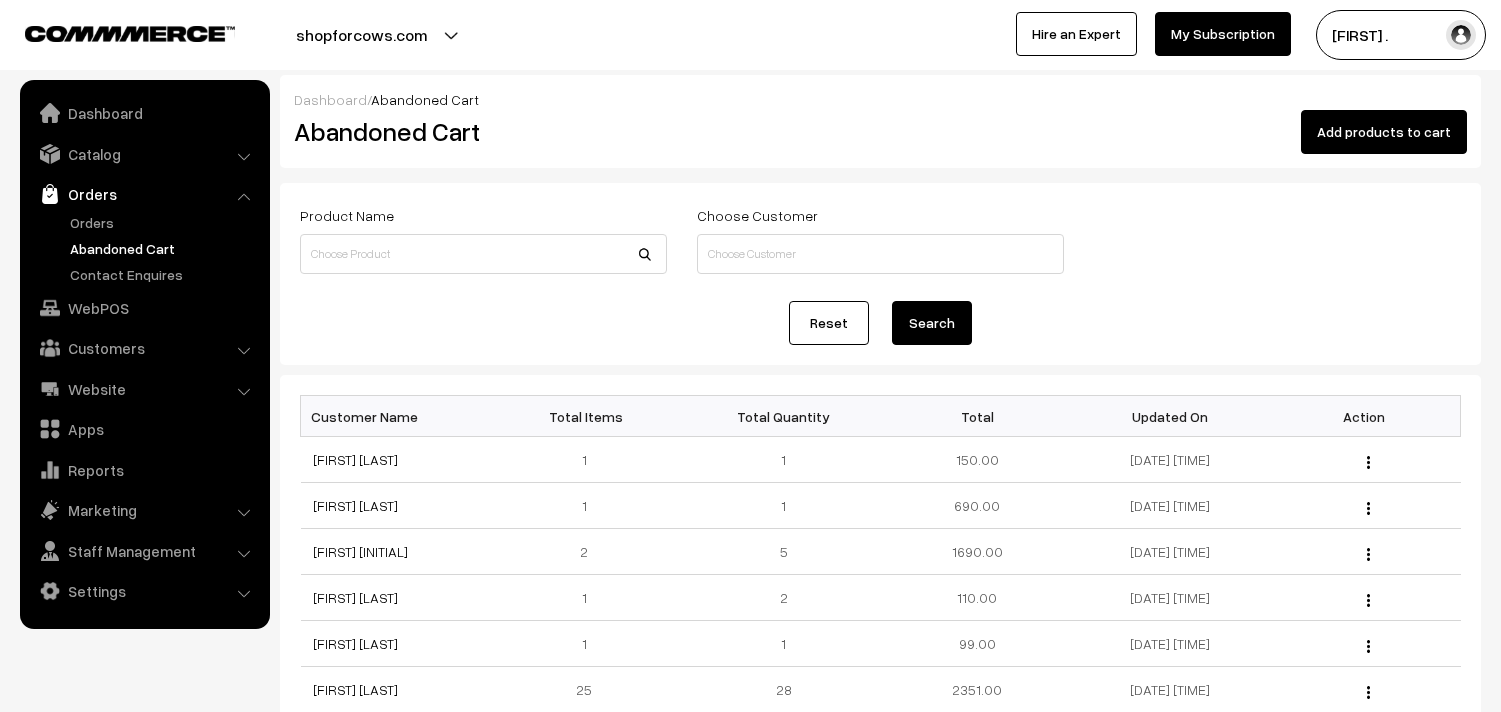scroll, scrollTop: 0, scrollLeft: 0, axis: both 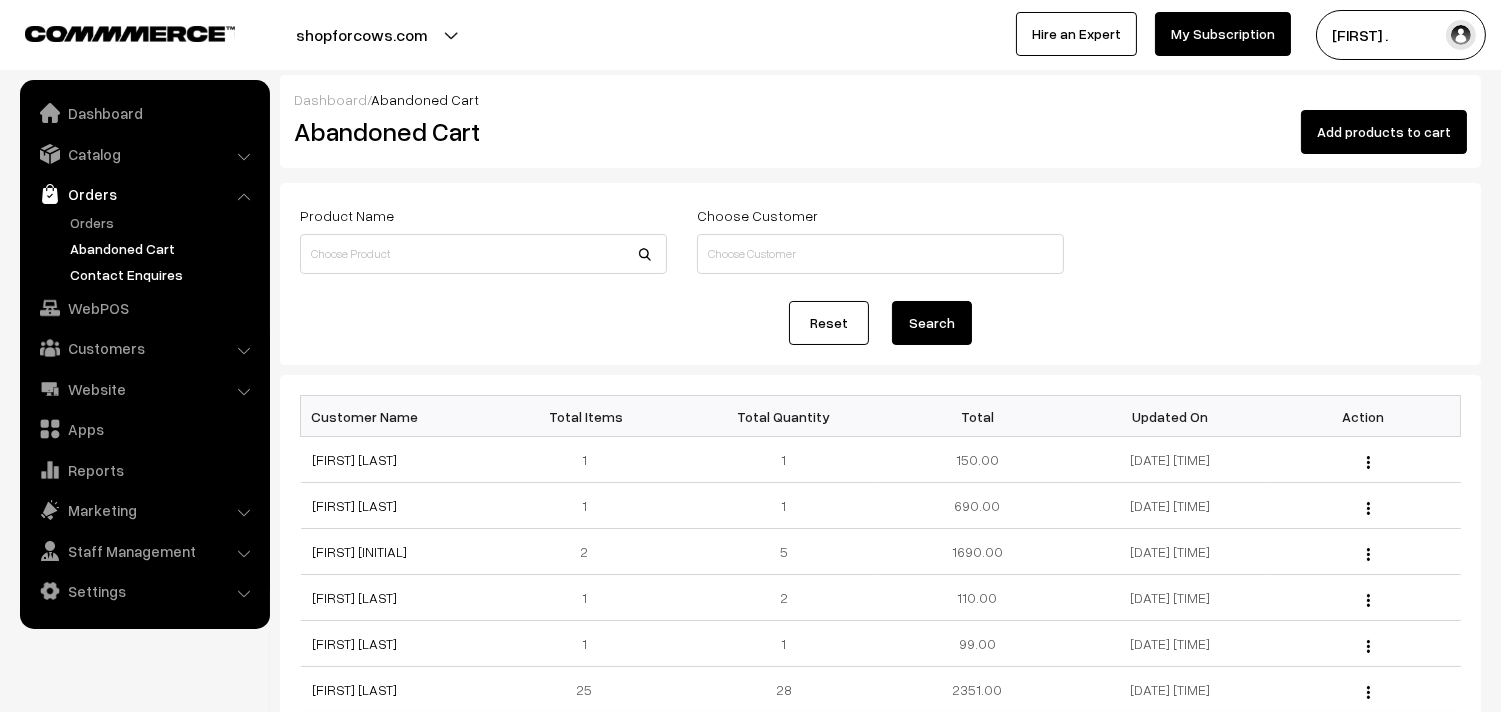 click on "Contact Enquires" at bounding box center [164, 274] 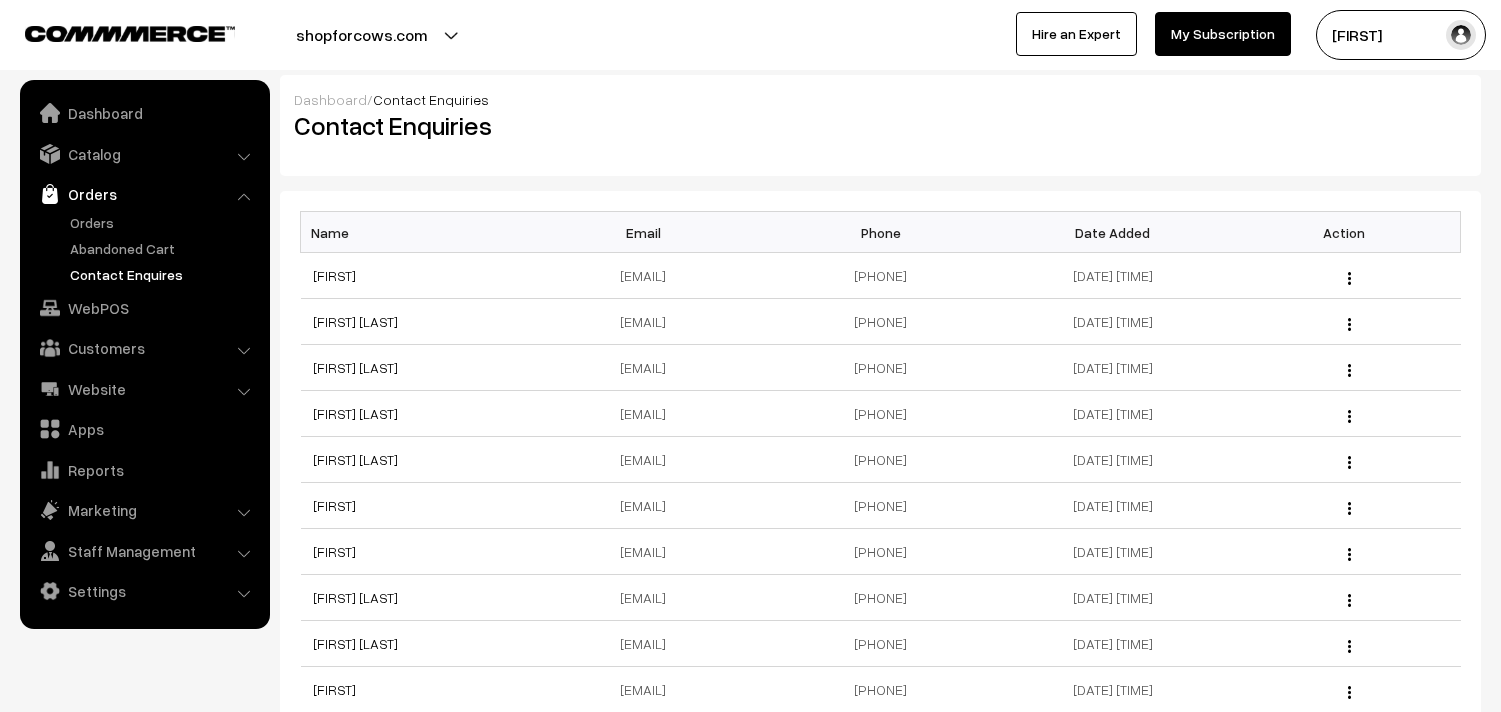 scroll, scrollTop: 0, scrollLeft: 0, axis: both 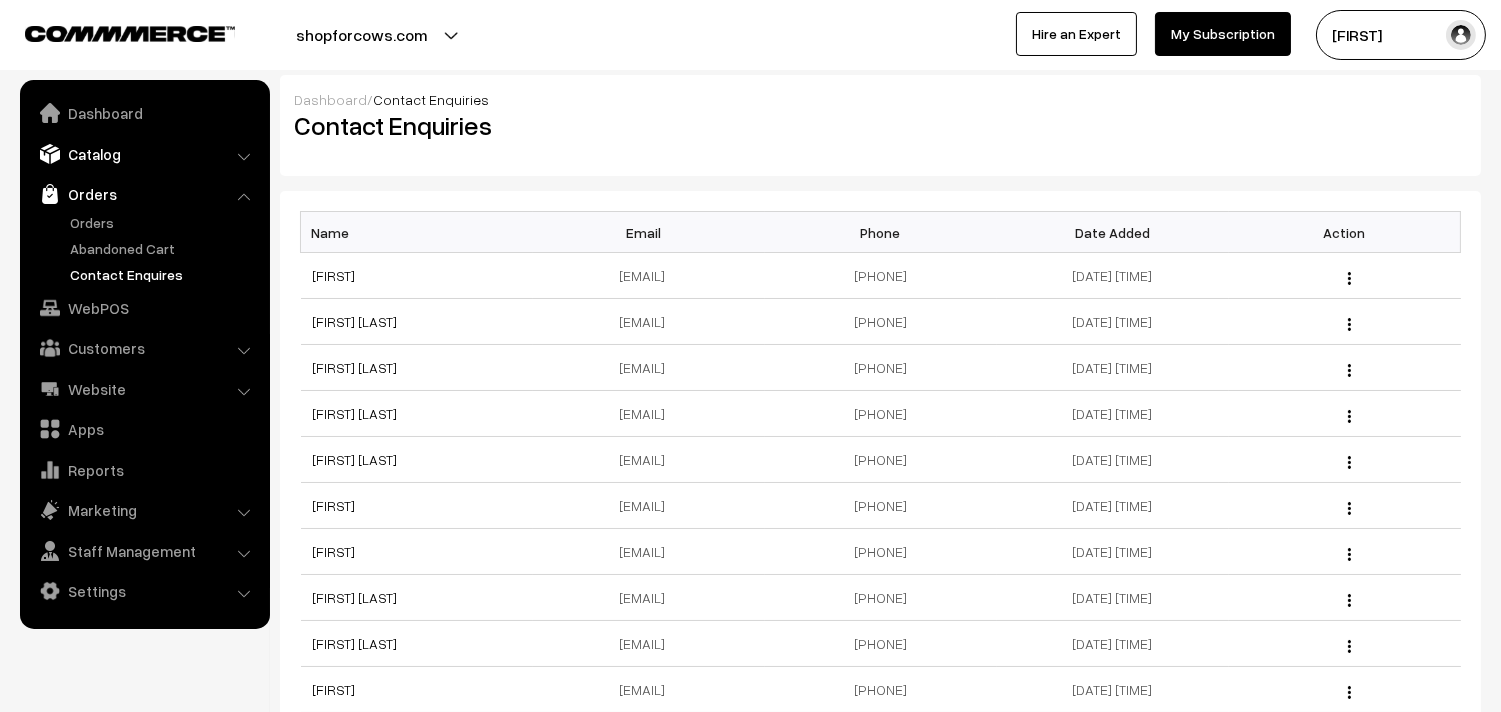 click on "Catalog" at bounding box center (144, 154) 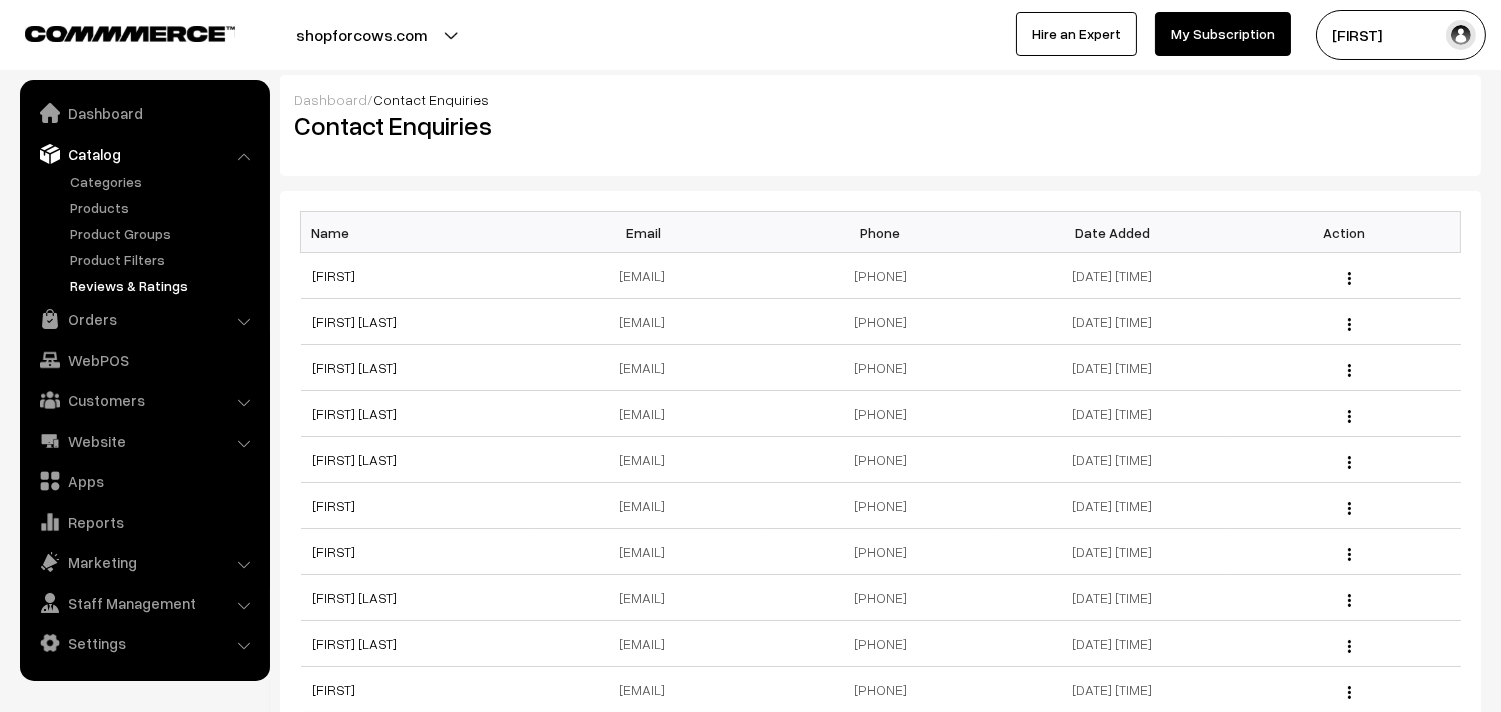 click on "Reviews & Ratings" at bounding box center [164, 285] 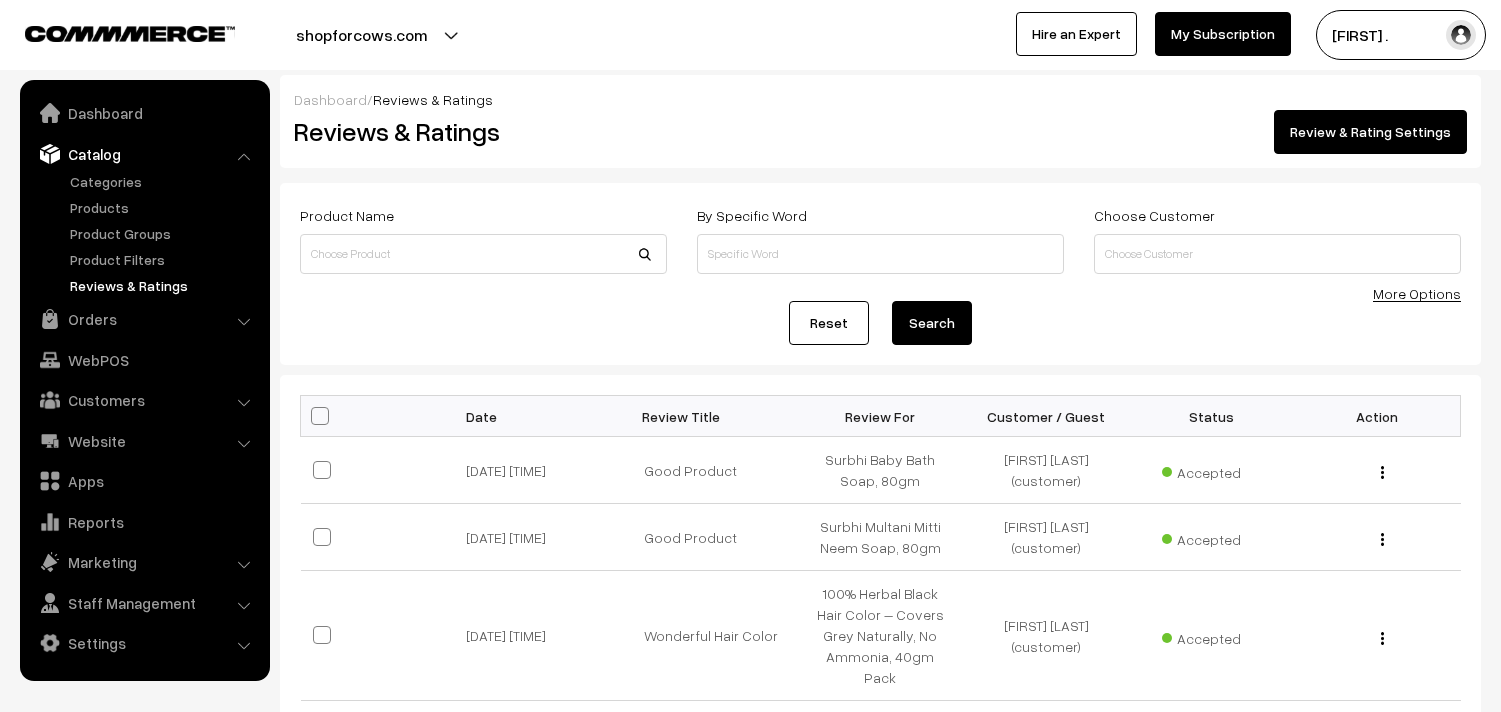 scroll, scrollTop: 0, scrollLeft: 0, axis: both 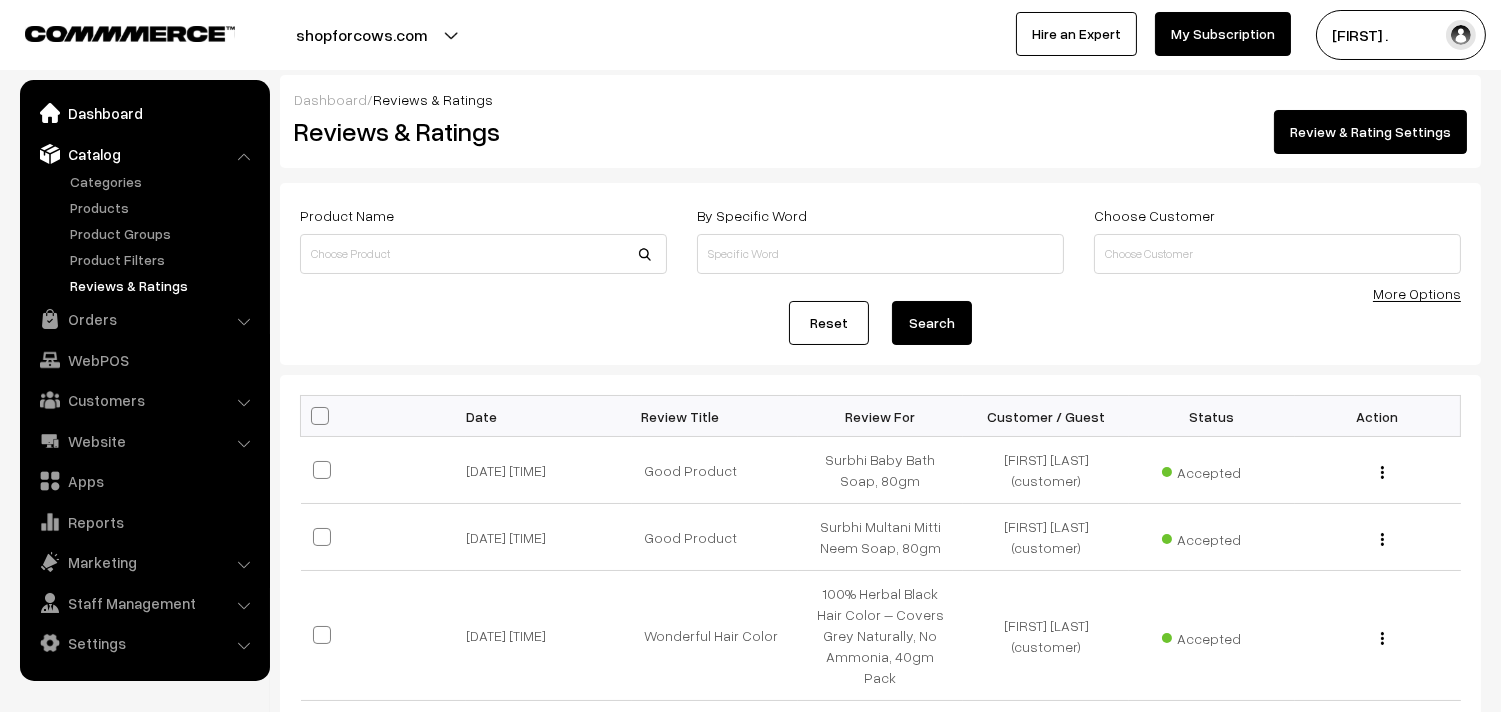 click on "Dashboard" at bounding box center (144, 113) 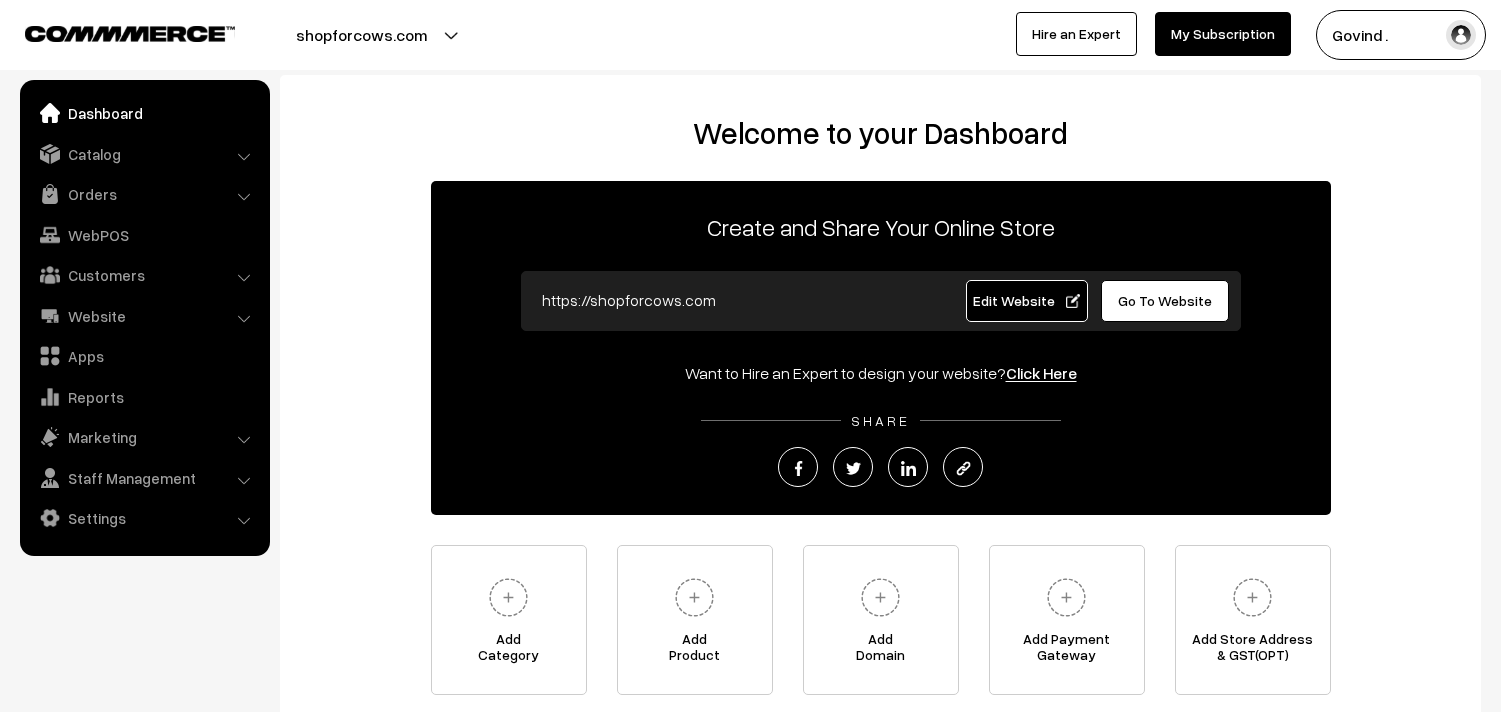 scroll, scrollTop: 0, scrollLeft: 0, axis: both 